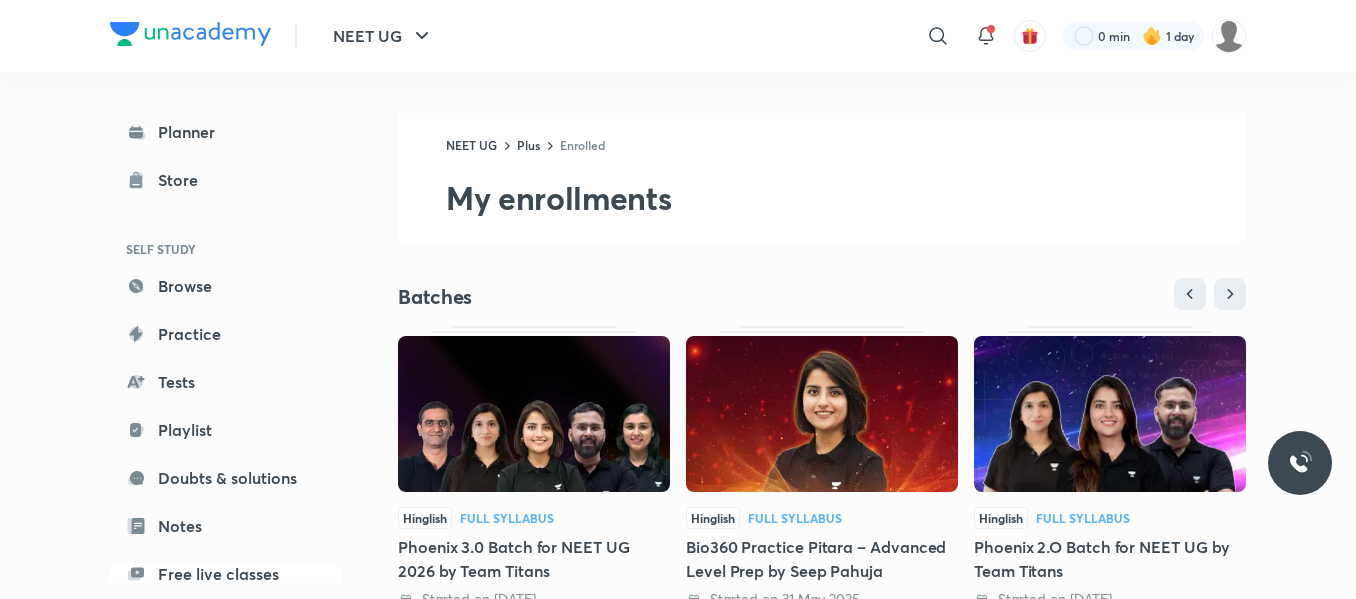 scroll, scrollTop: 0, scrollLeft: 0, axis: both 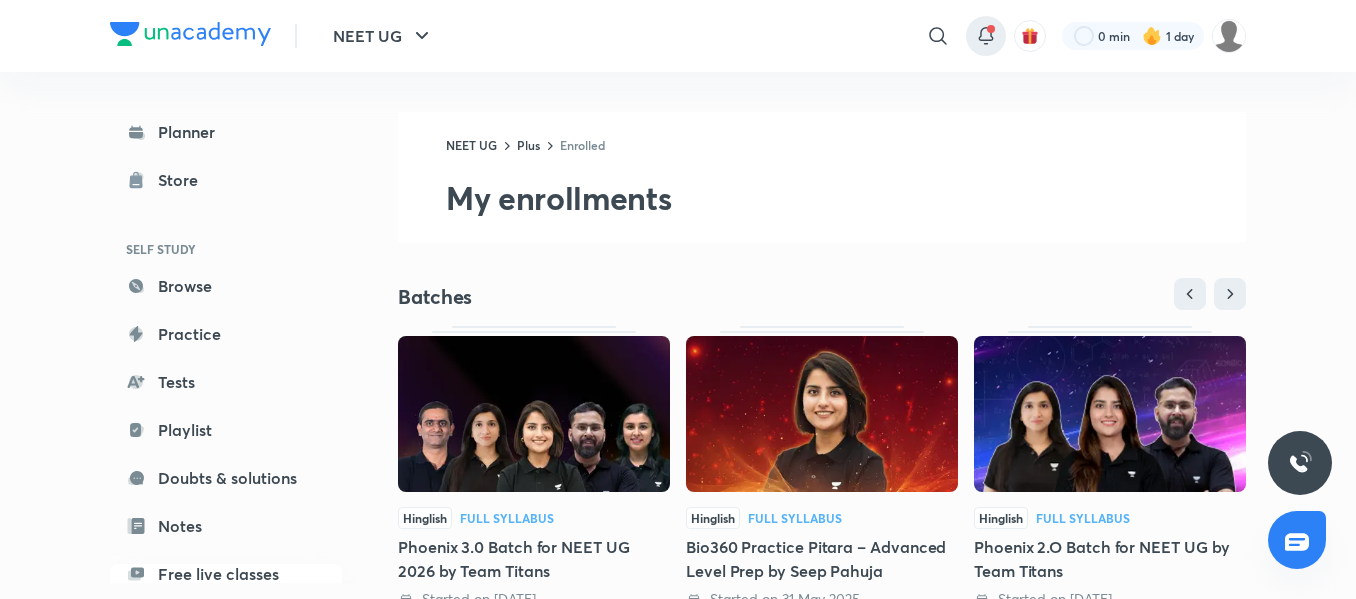 click 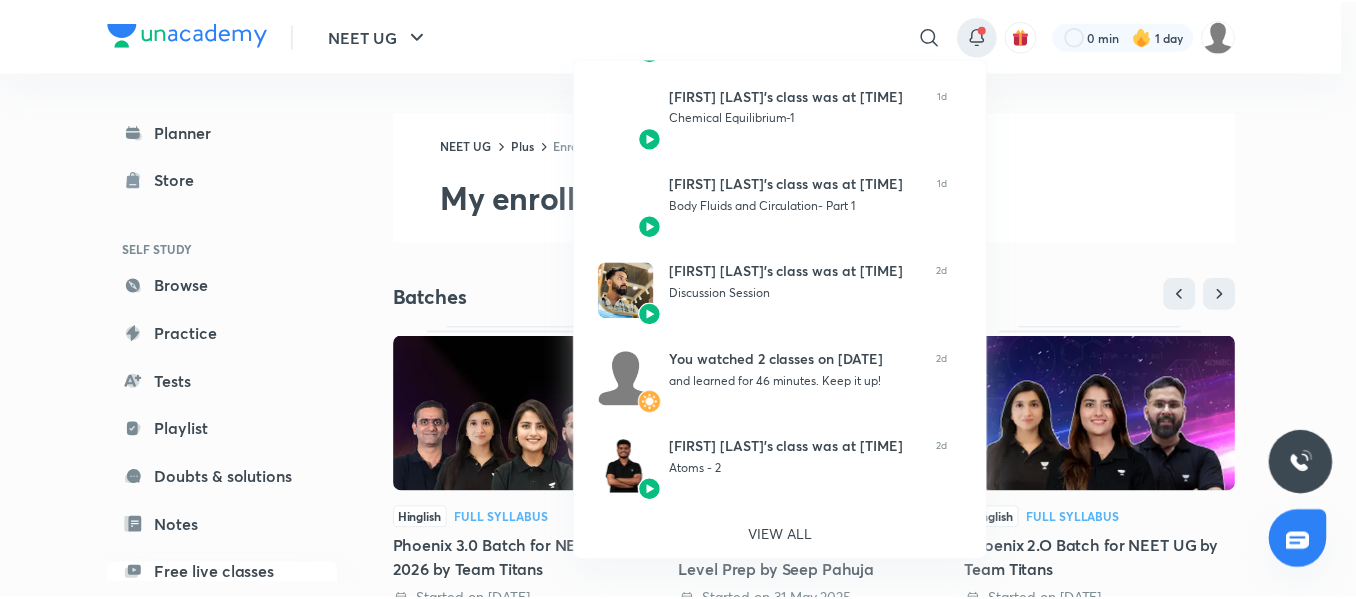 scroll, scrollTop: 0, scrollLeft: 0, axis: both 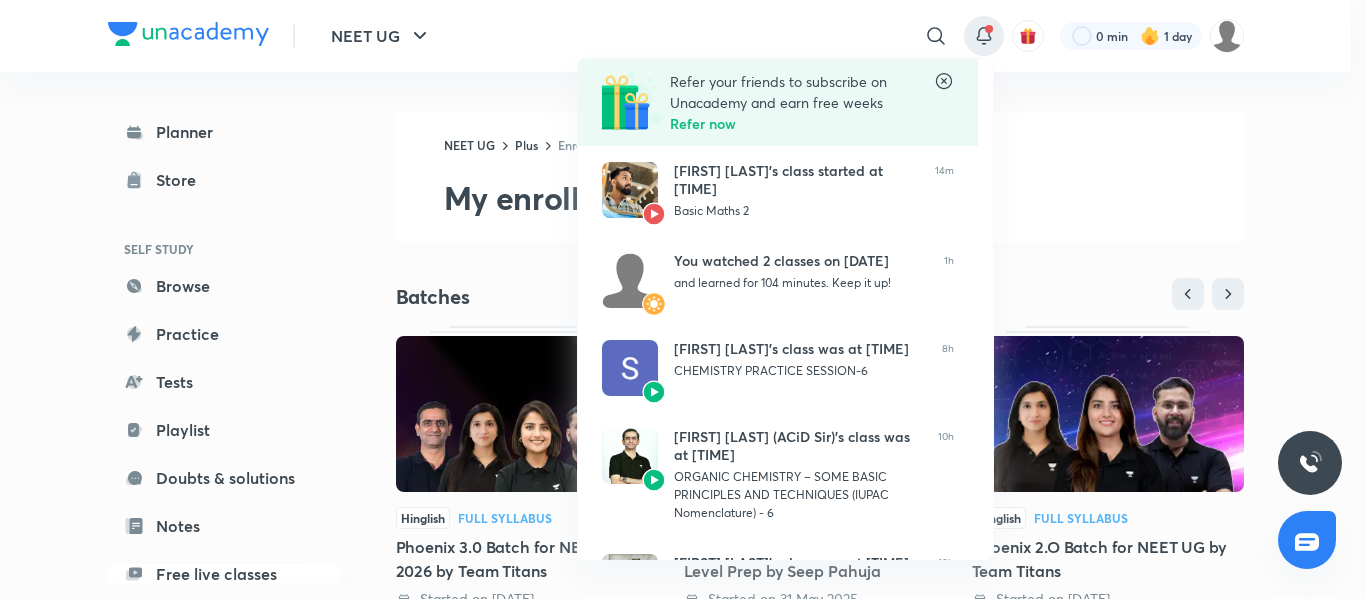 click 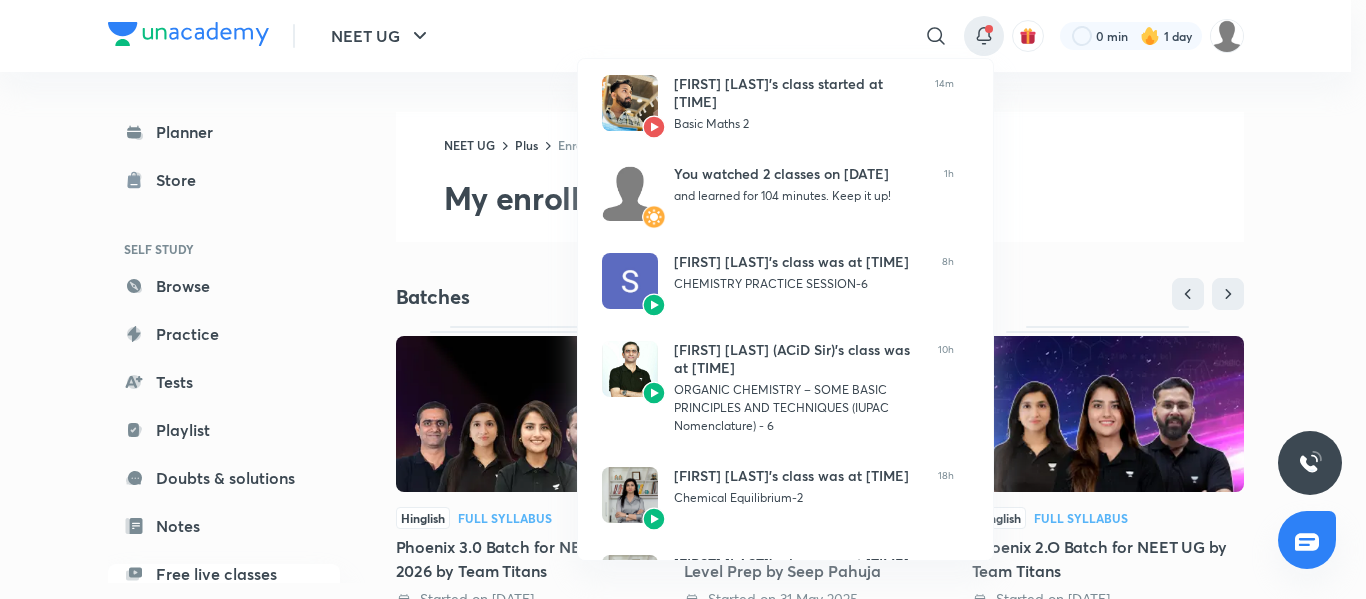 click at bounding box center [683, 299] 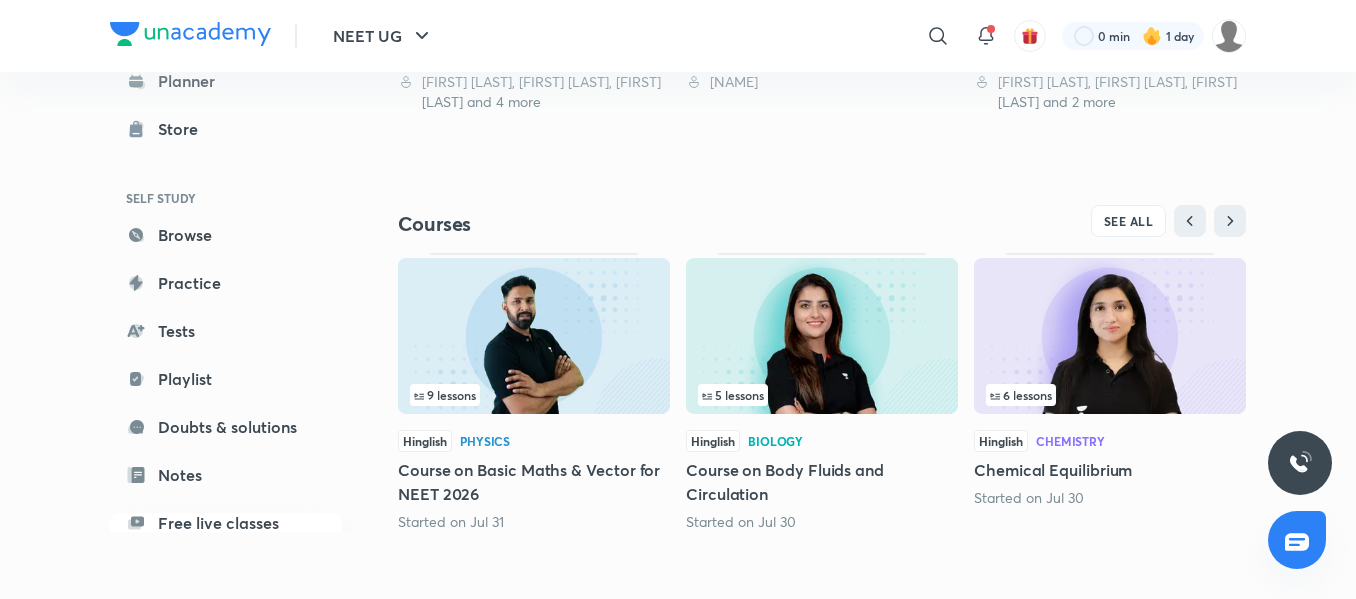 scroll, scrollTop: 574, scrollLeft: 0, axis: vertical 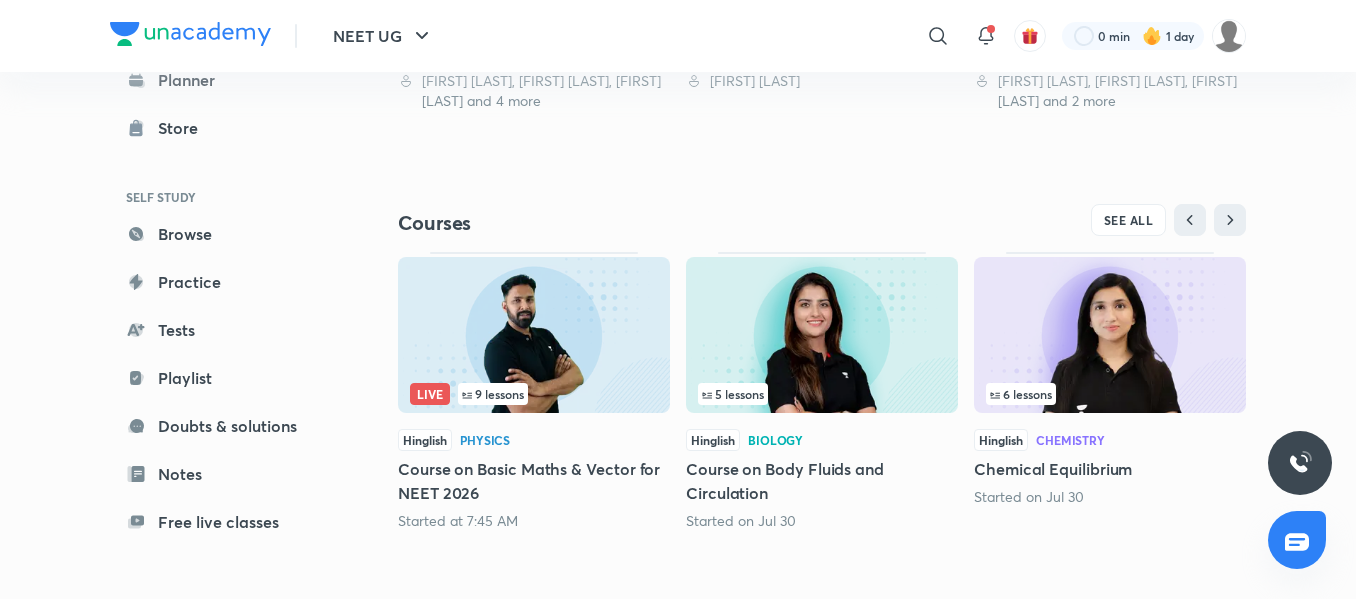 click at bounding box center (534, 335) 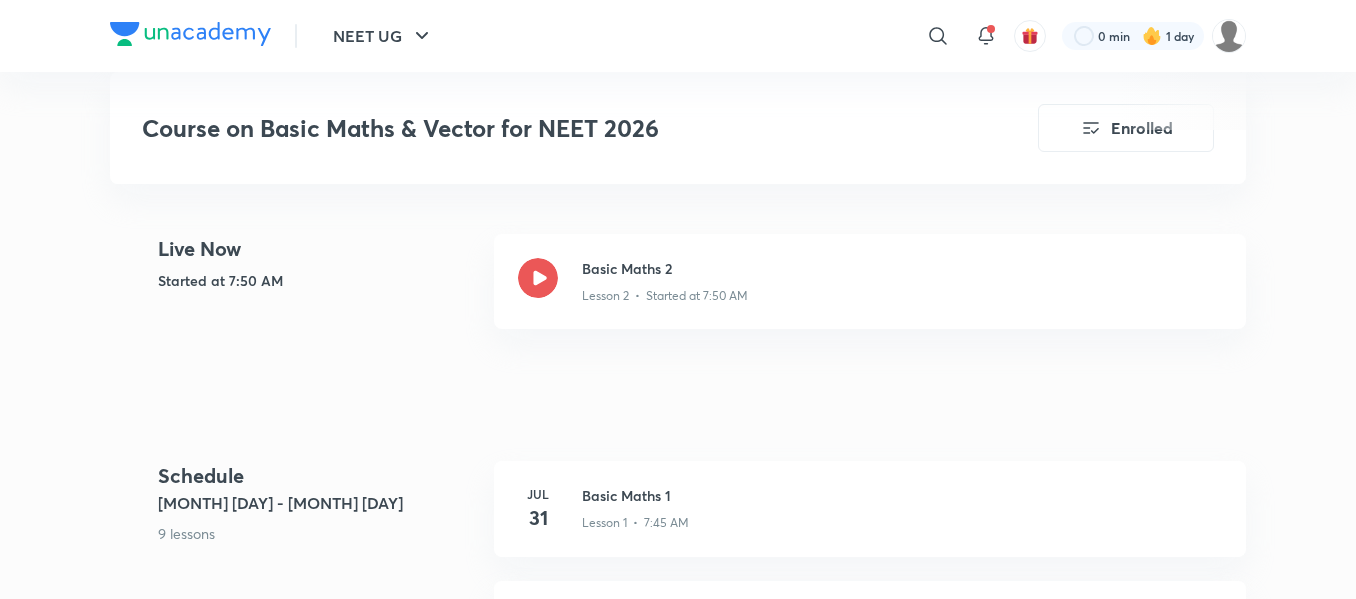 scroll, scrollTop: 779, scrollLeft: 0, axis: vertical 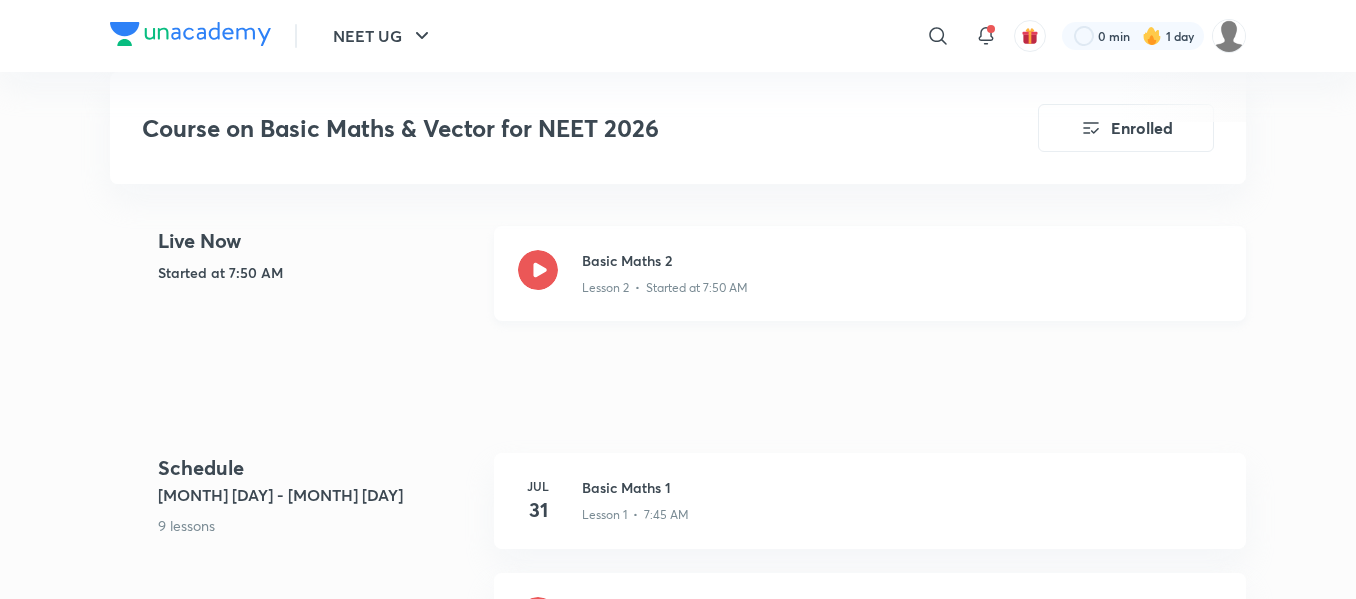 click 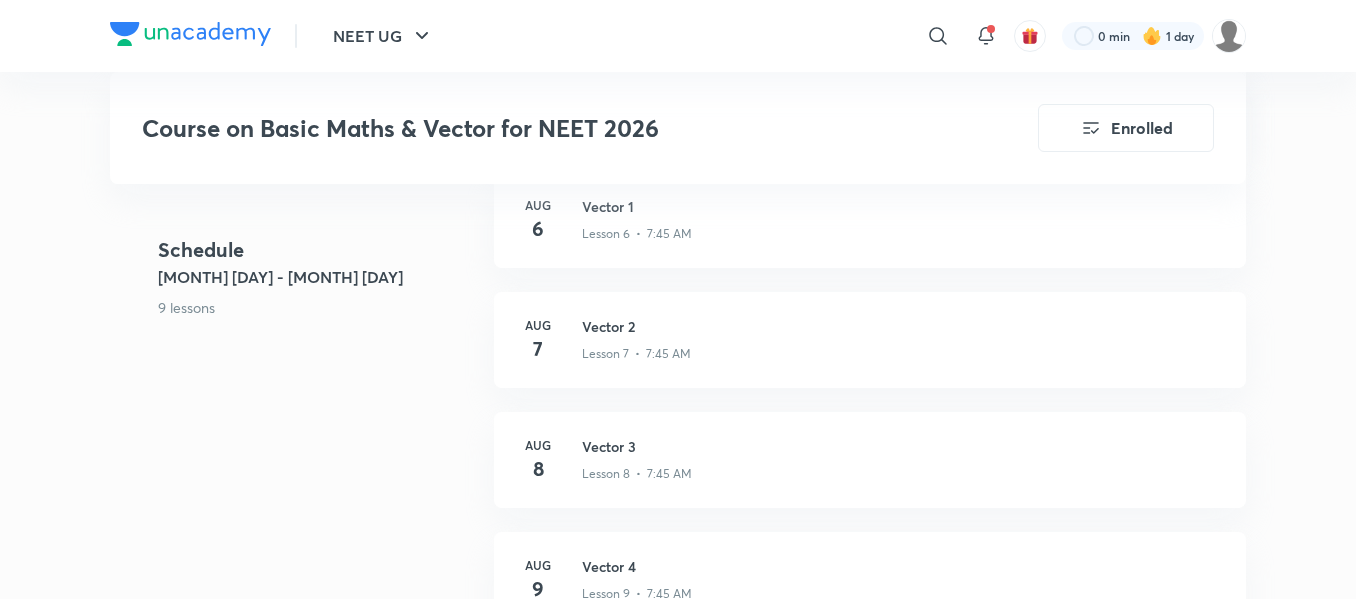scroll, scrollTop: 1660, scrollLeft: 0, axis: vertical 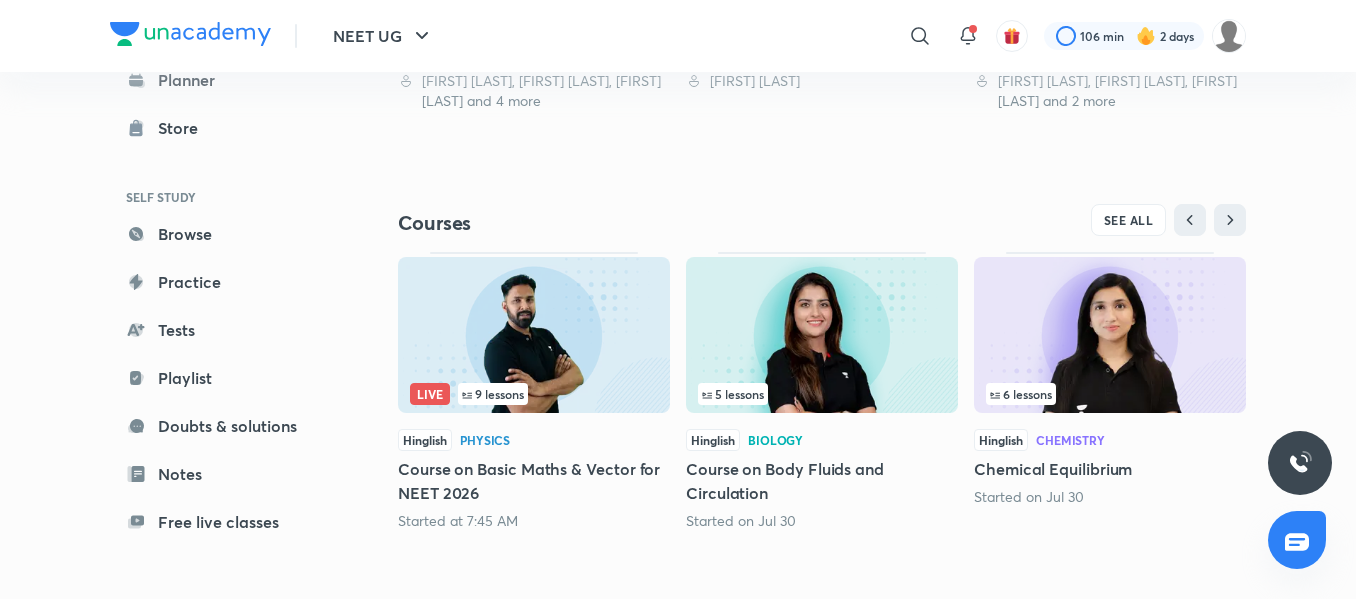 click on "5   lessons" at bounding box center [822, 394] 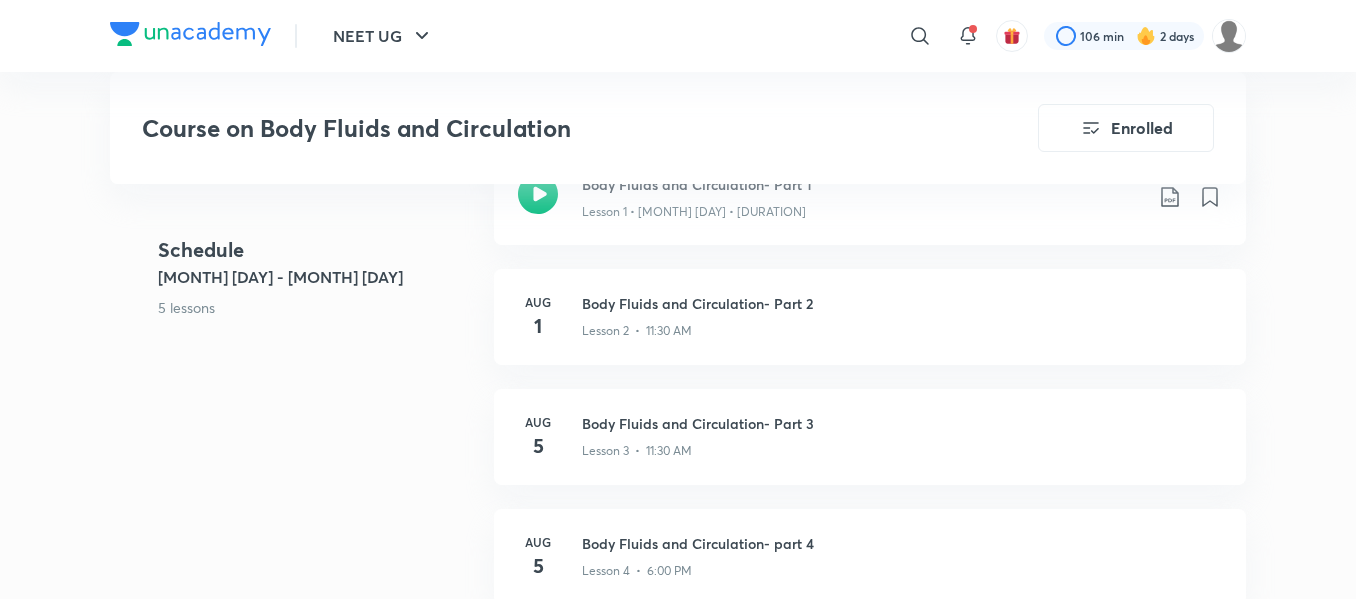scroll, scrollTop: 1109, scrollLeft: 0, axis: vertical 